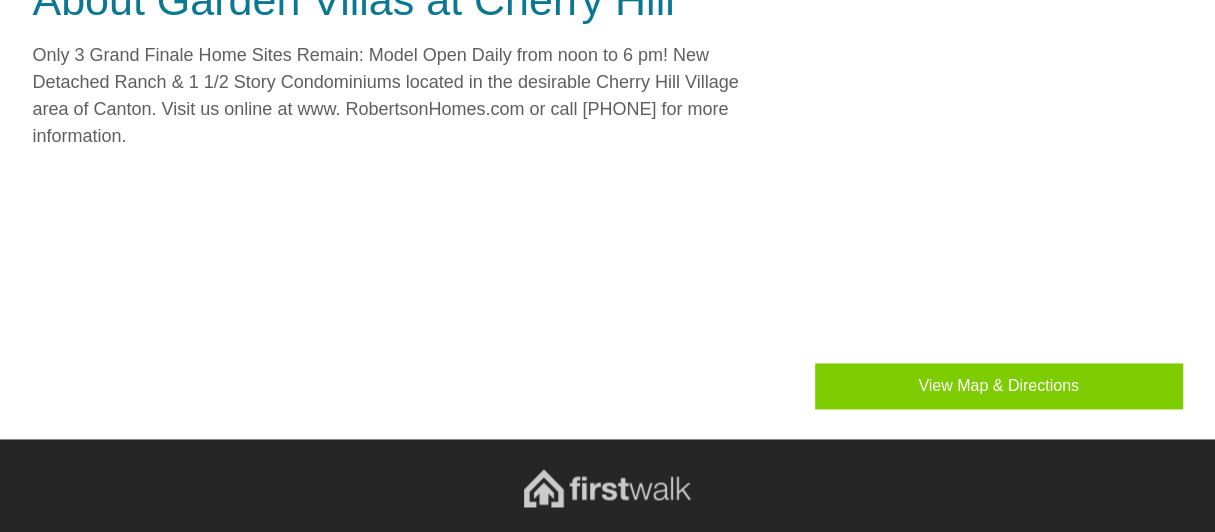 scroll, scrollTop: 1471, scrollLeft: 0, axis: vertical 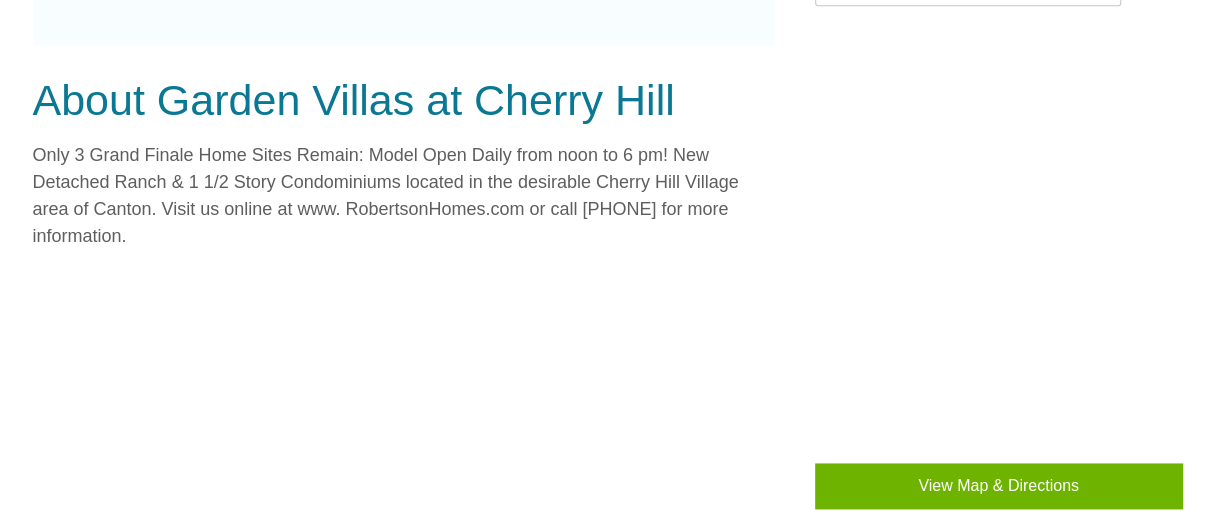 click on "View Map & Directions" at bounding box center [999, 486] 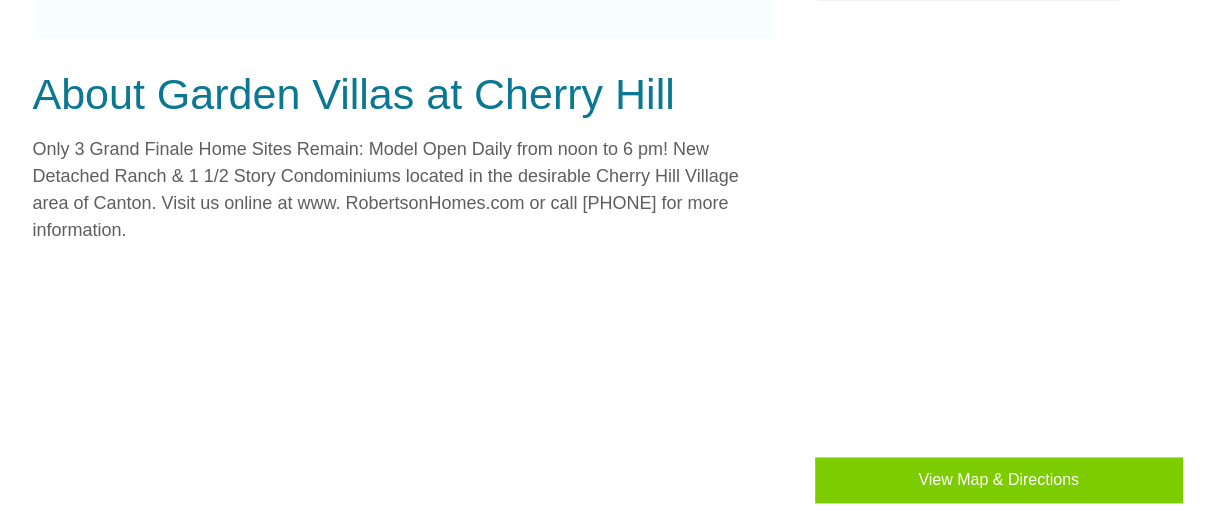 scroll, scrollTop: 1471, scrollLeft: 0, axis: vertical 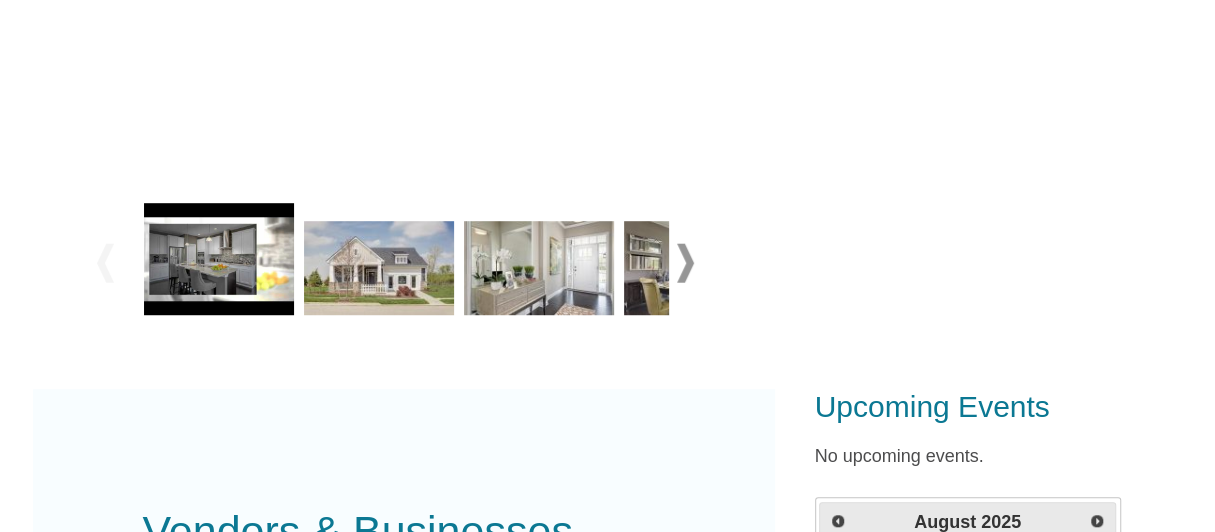 click at bounding box center [219, 259] 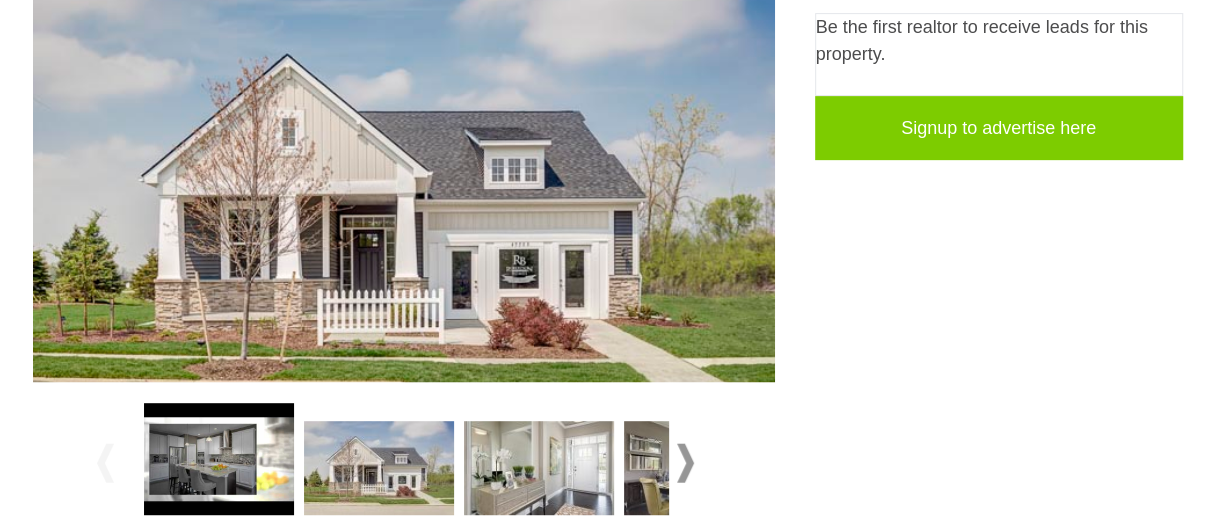 scroll, scrollTop: 570, scrollLeft: 0, axis: vertical 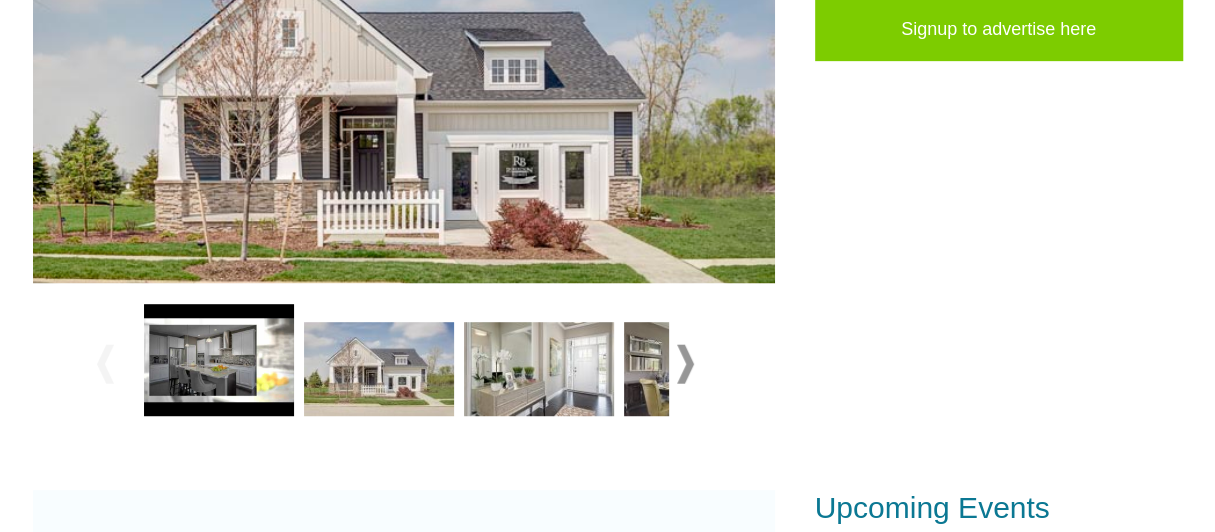 click at bounding box center (539, 369) 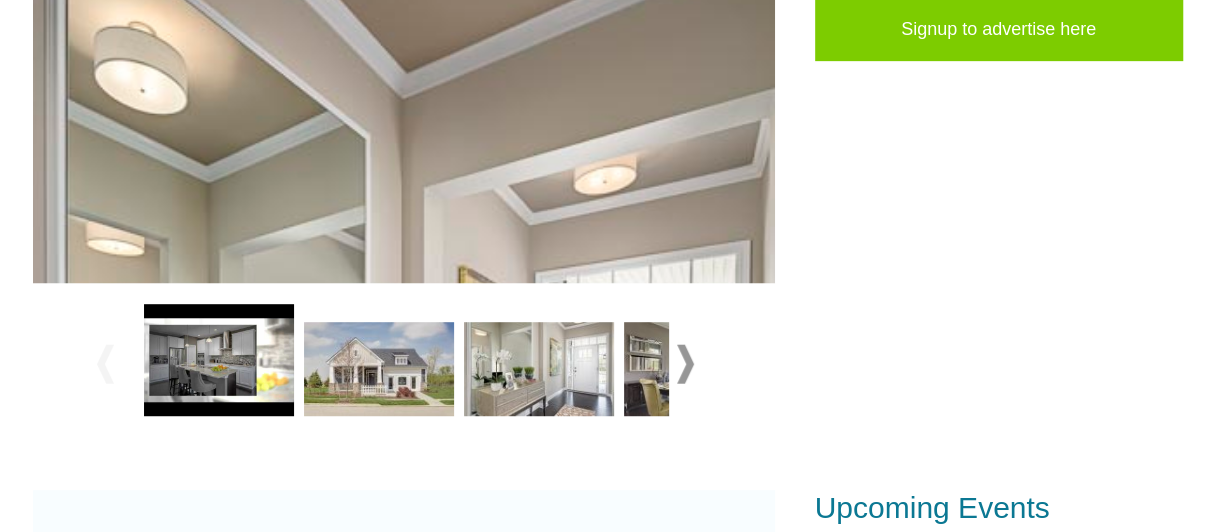 click at bounding box center [699, 369] 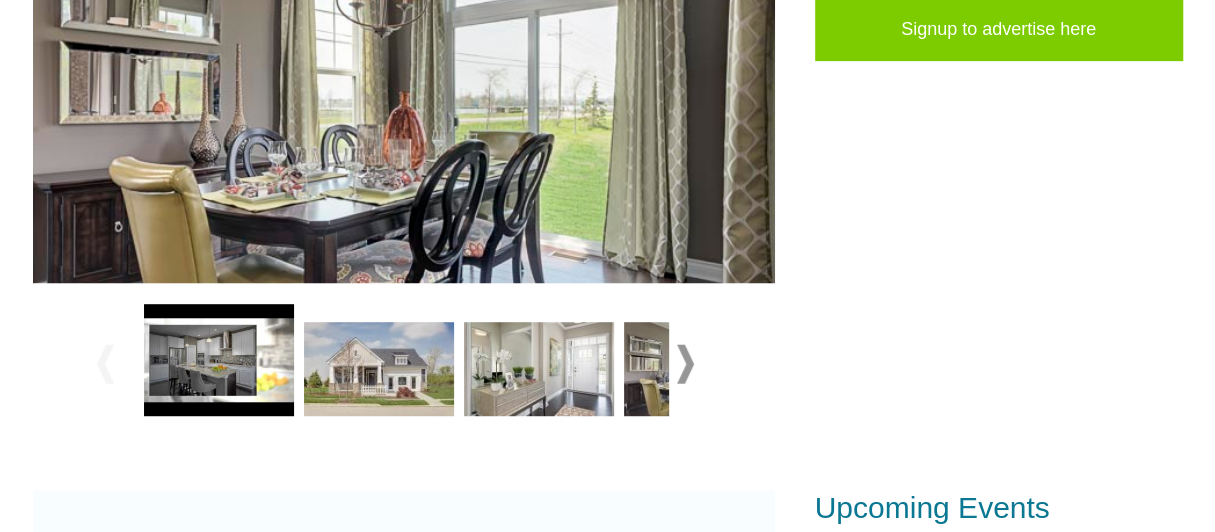 click at bounding box center [699, 369] 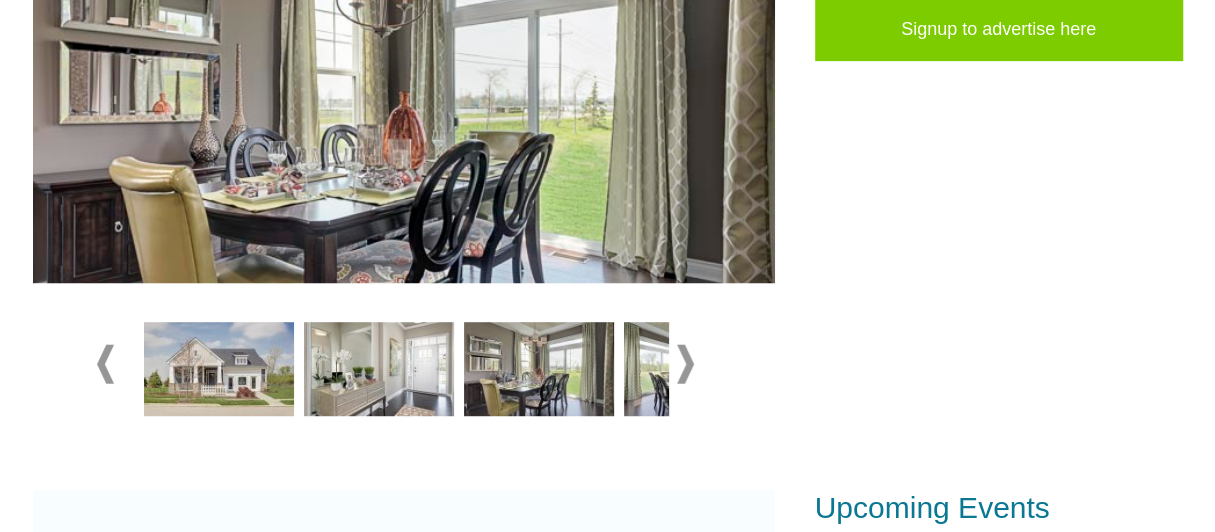 click at bounding box center (539, 369) 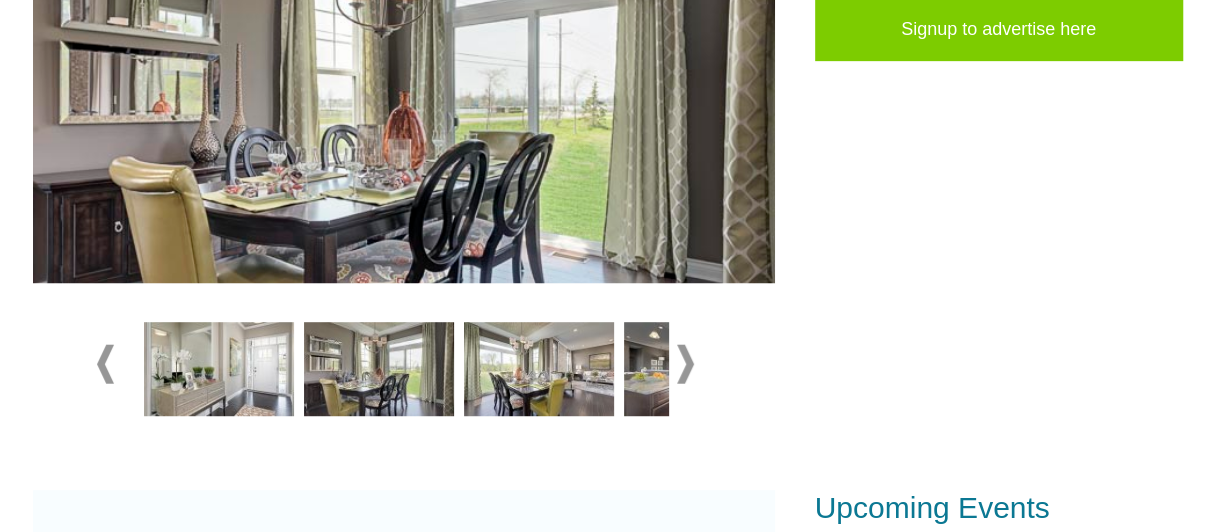 click at bounding box center [539, 369] 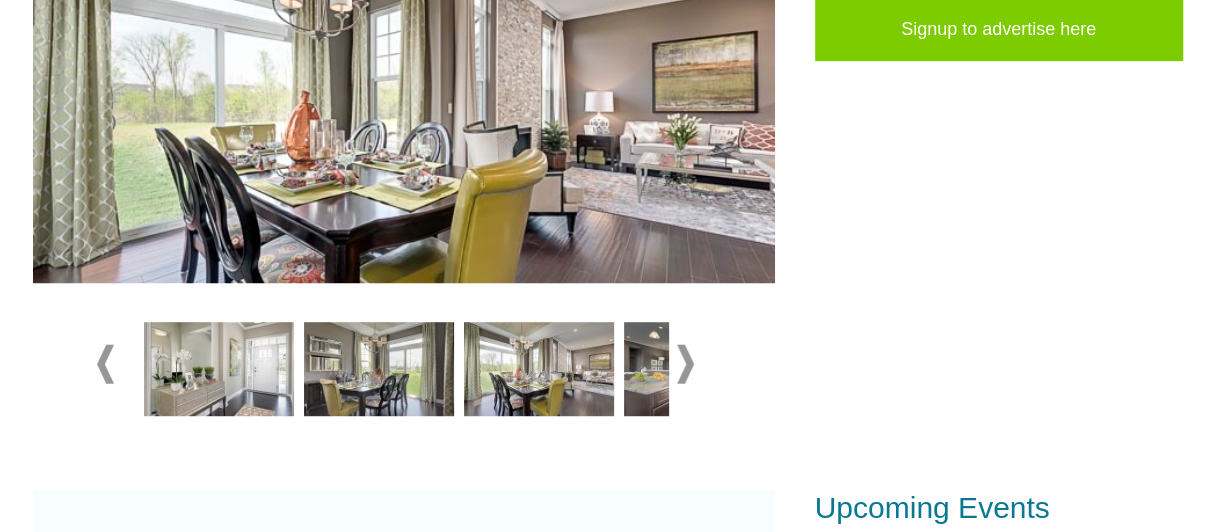 click at bounding box center [685, 363] 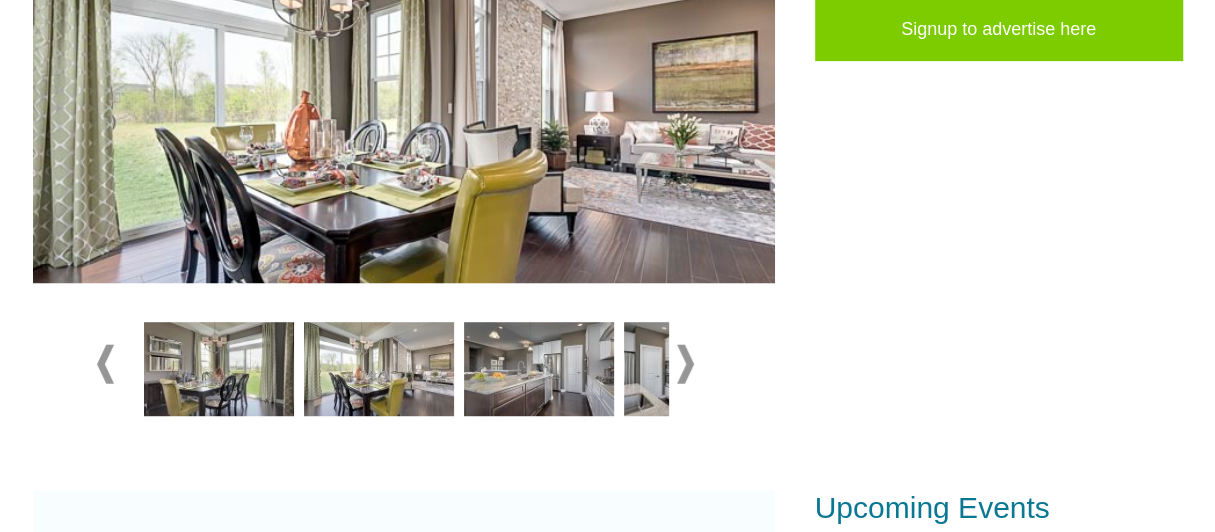 click at bounding box center [539, 369] 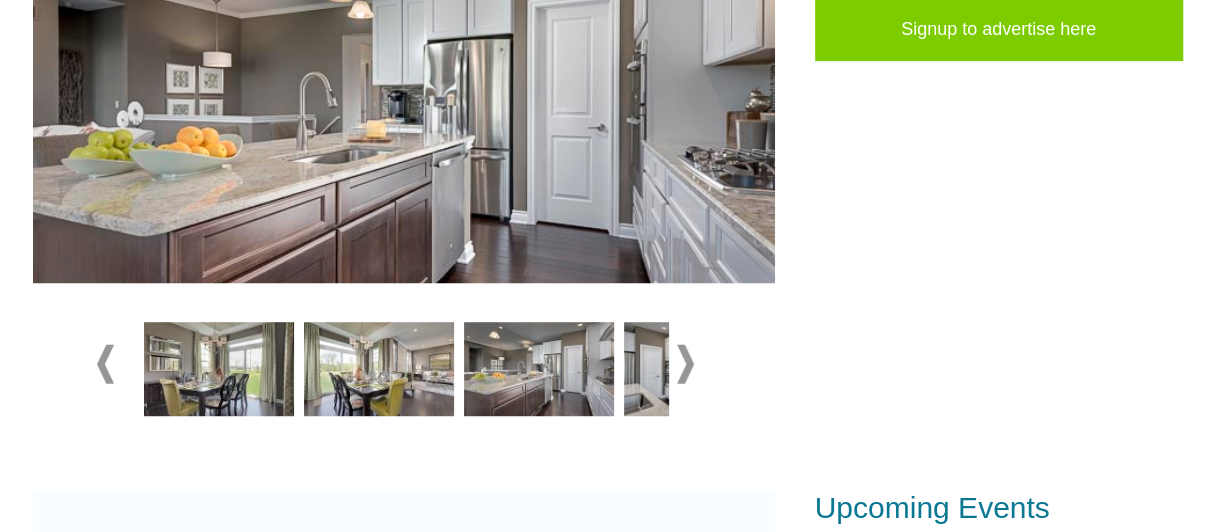 click at bounding box center [685, 363] 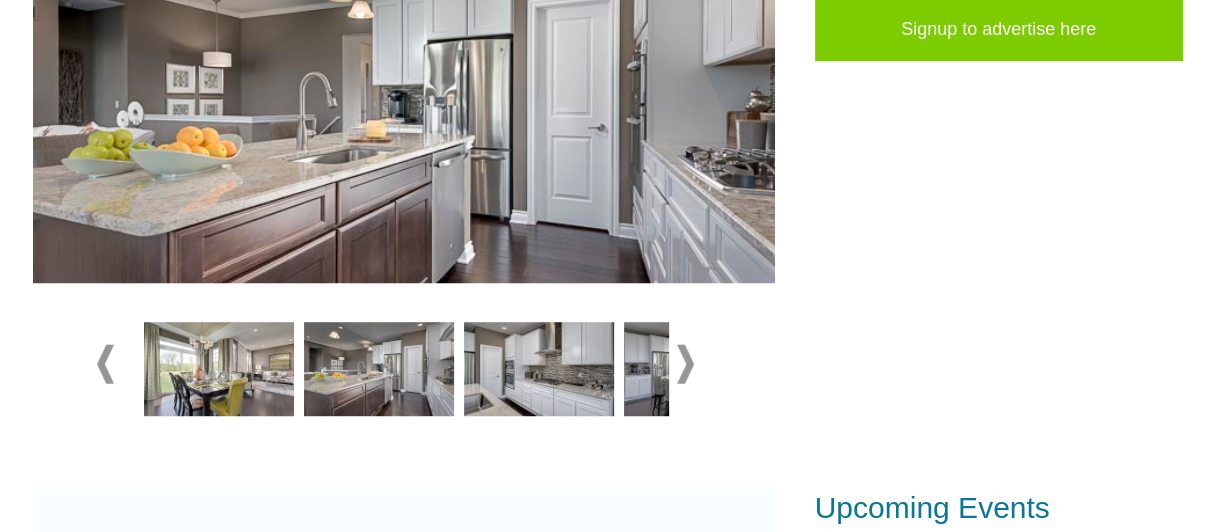 click at bounding box center [539, 369] 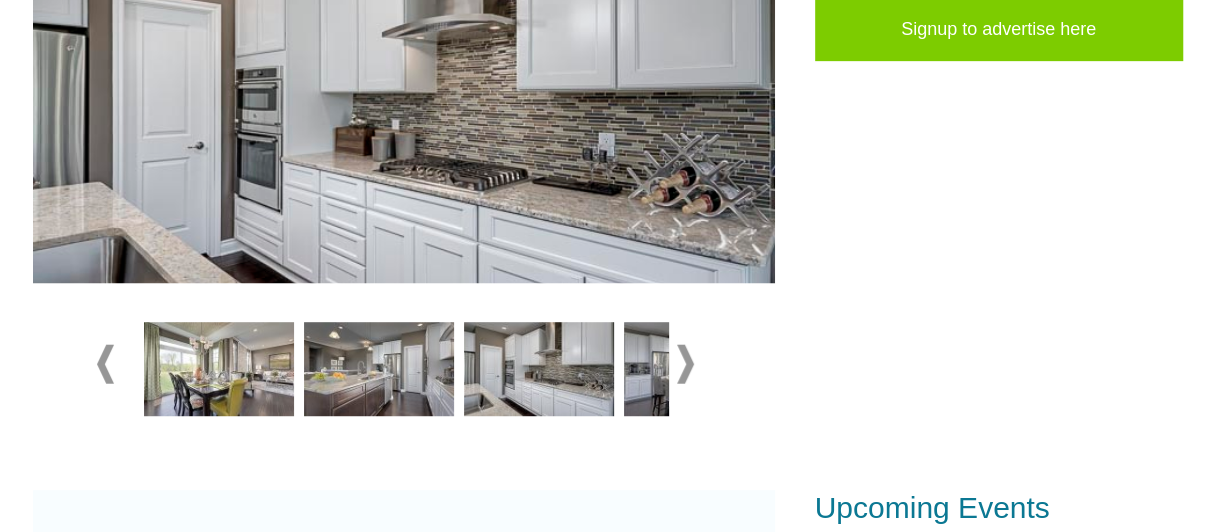 click at bounding box center [685, 363] 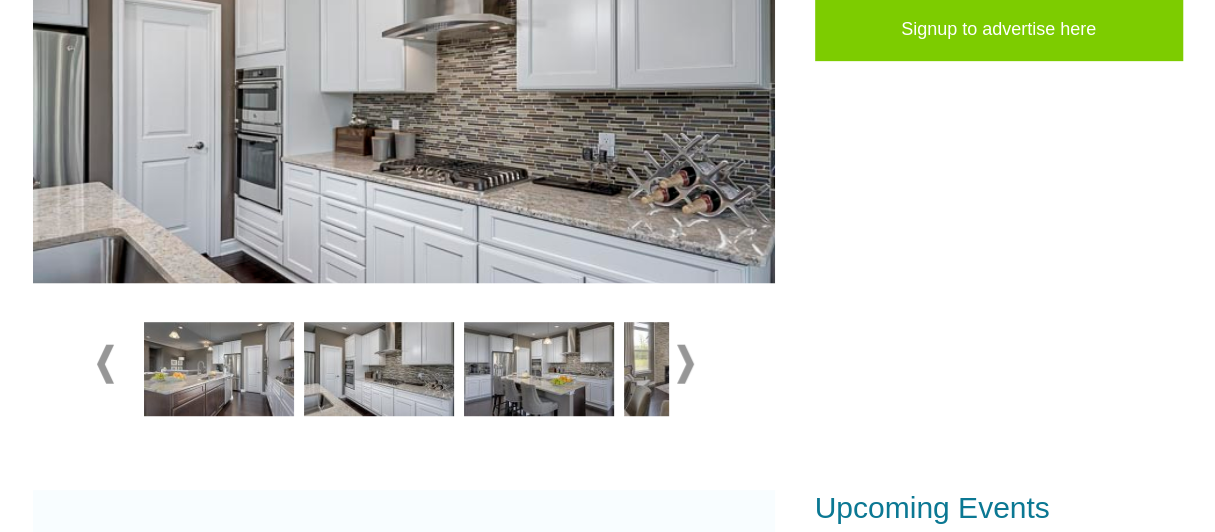 click at bounding box center [539, 369] 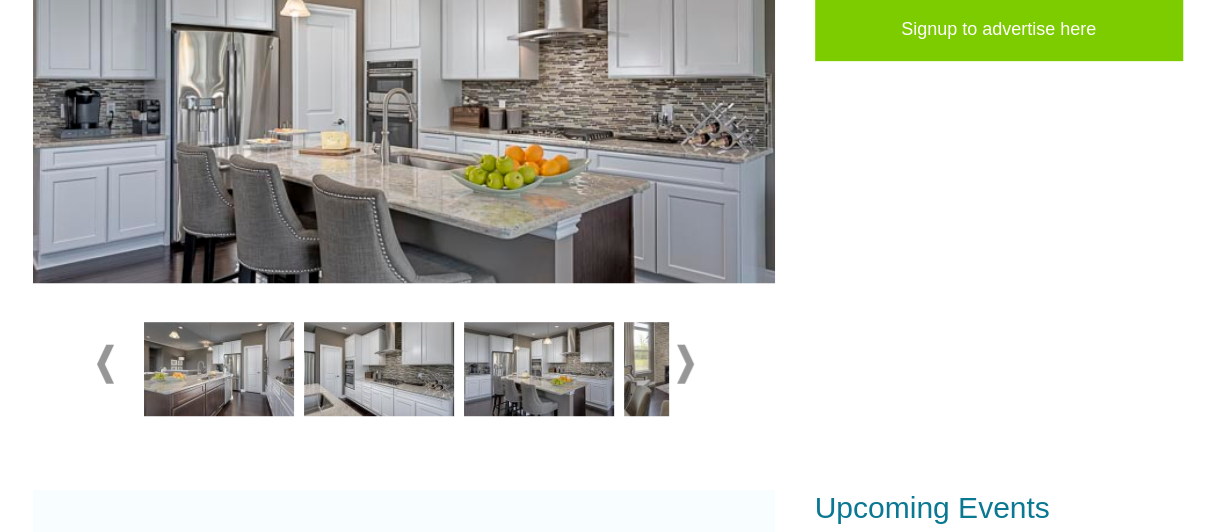 click at bounding box center (685, 363) 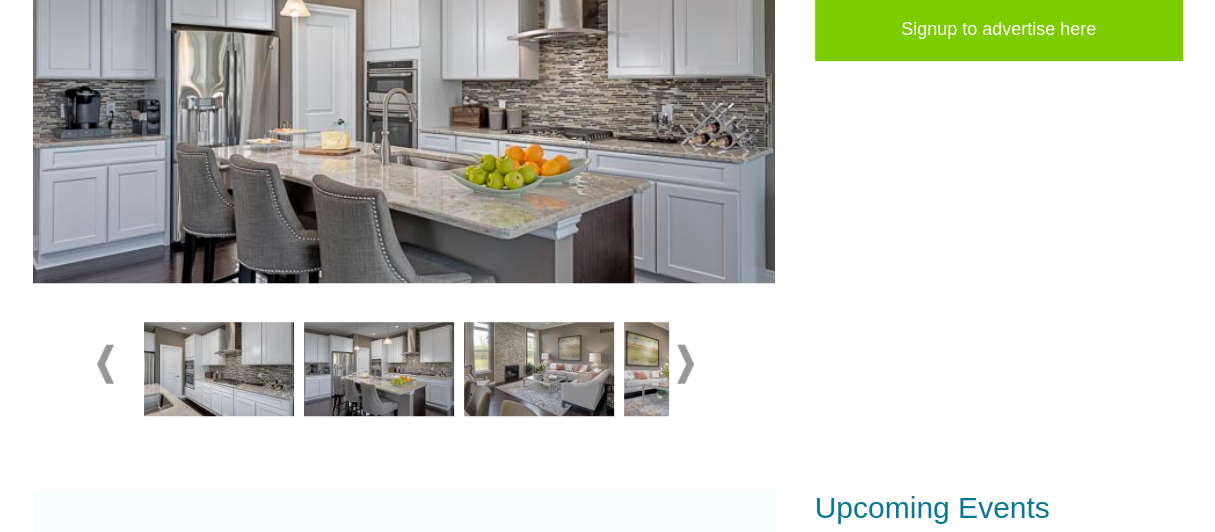 click at bounding box center (539, 369) 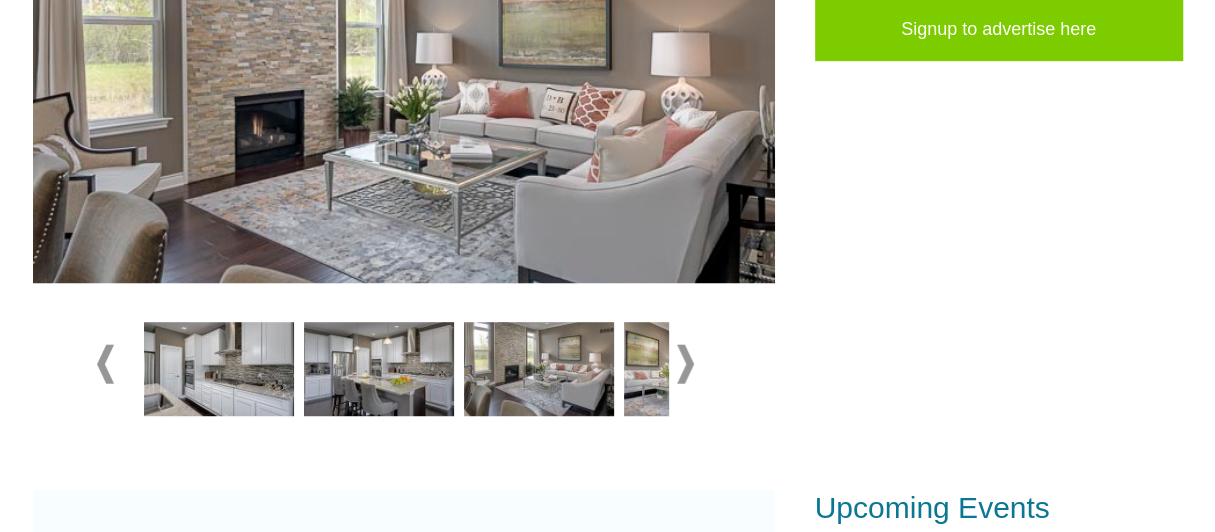 click at bounding box center (685, 363) 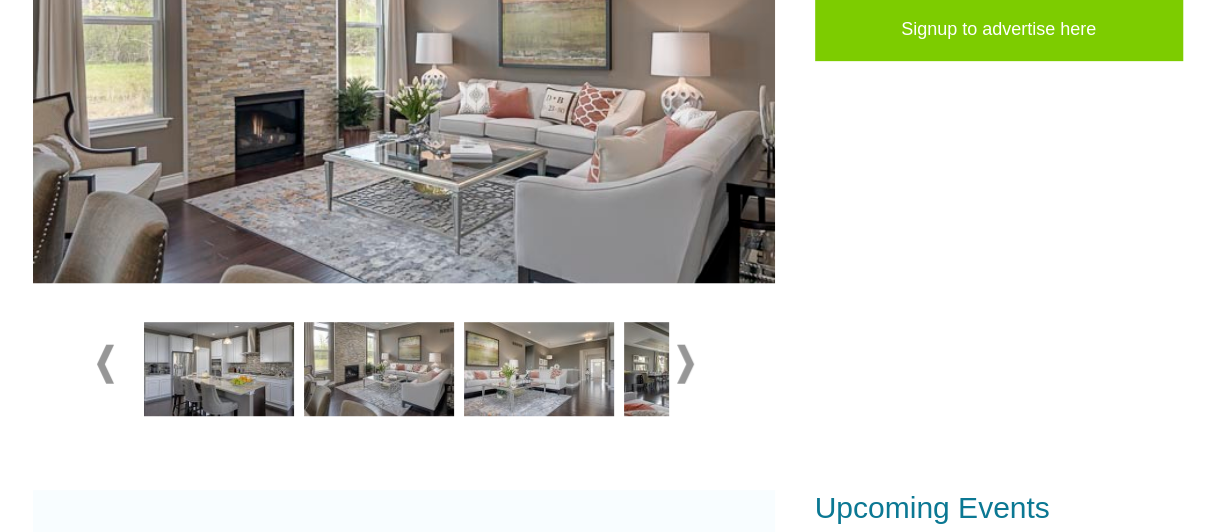 click at bounding box center (539, 369) 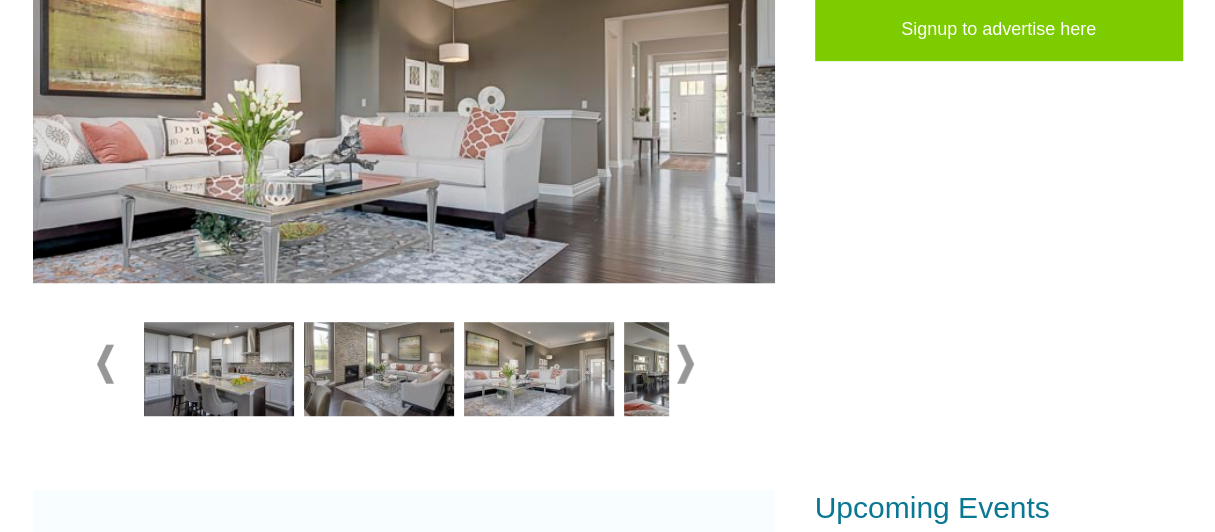 click at bounding box center (404, 364) 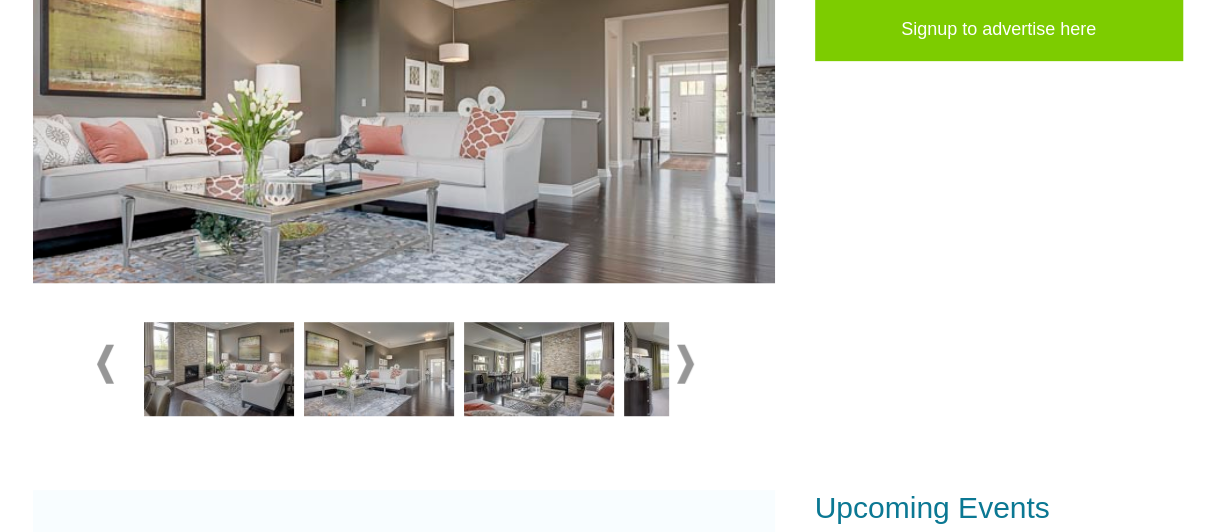 click at bounding box center (539, 369) 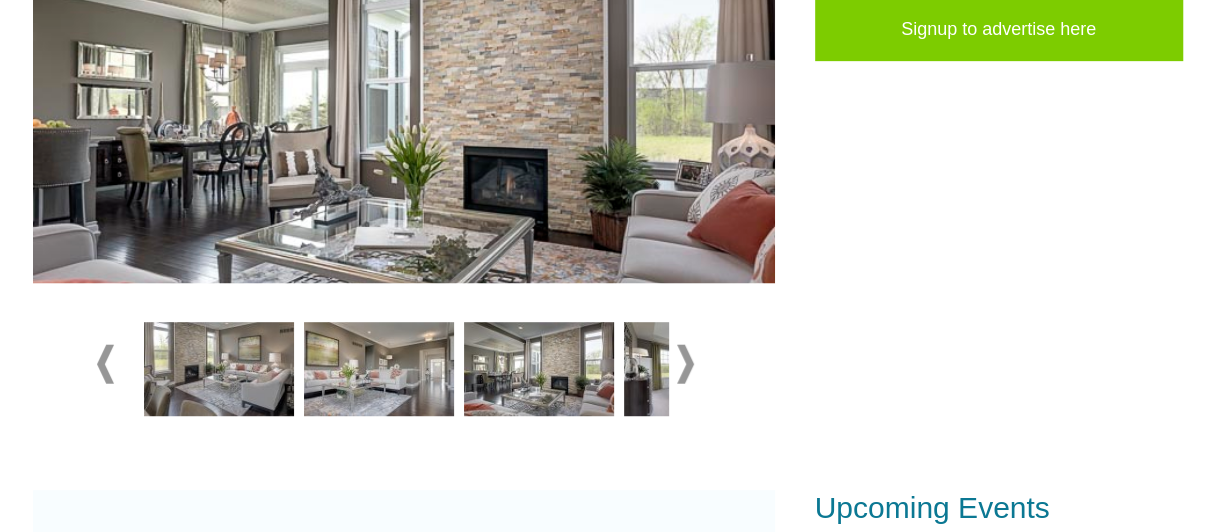 click at bounding box center (685, 363) 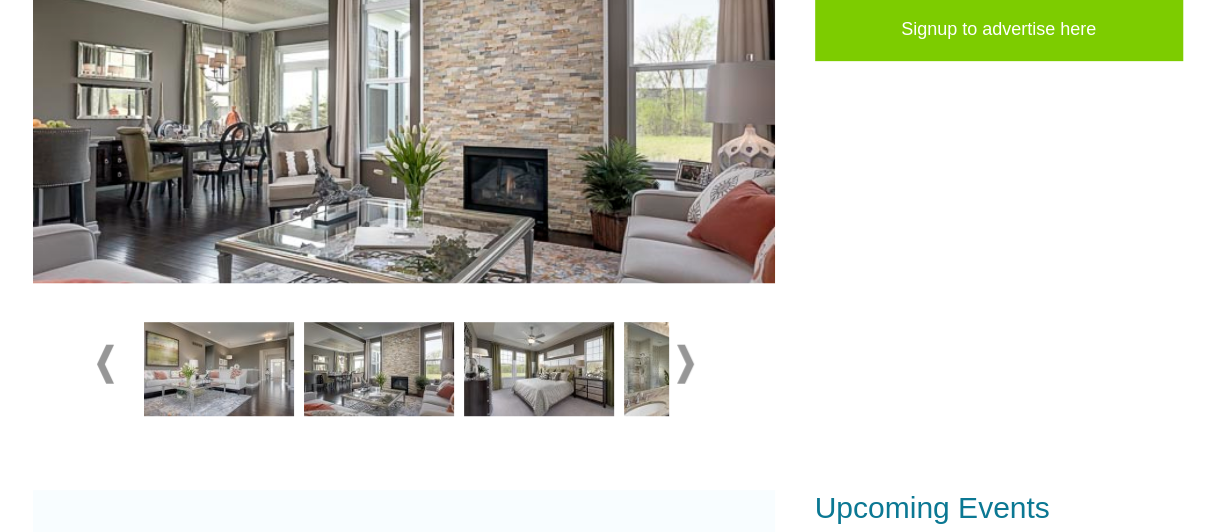 click at bounding box center [539, 369] 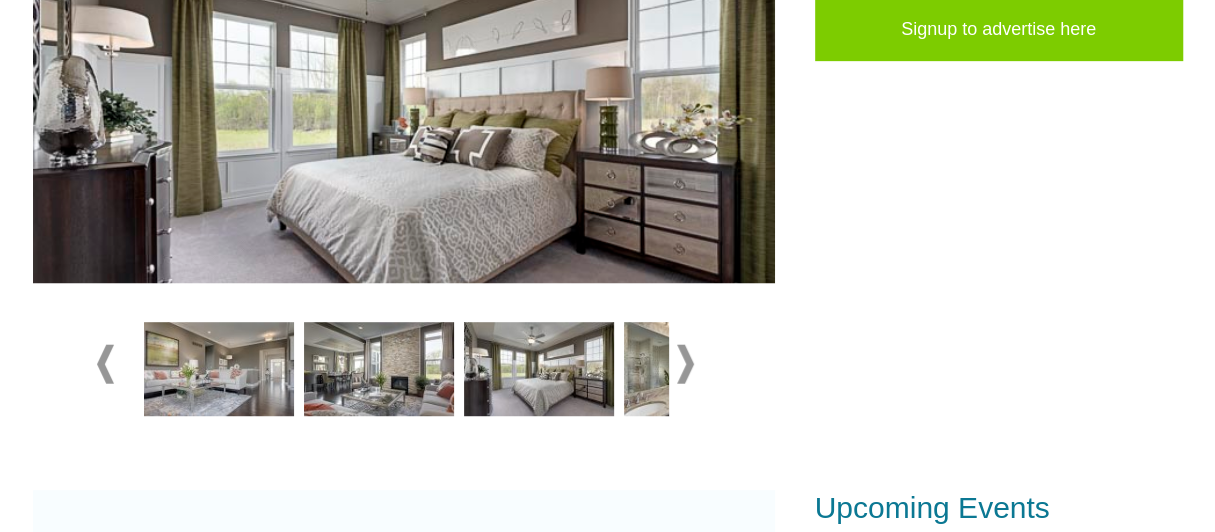 click at bounding box center [685, 363] 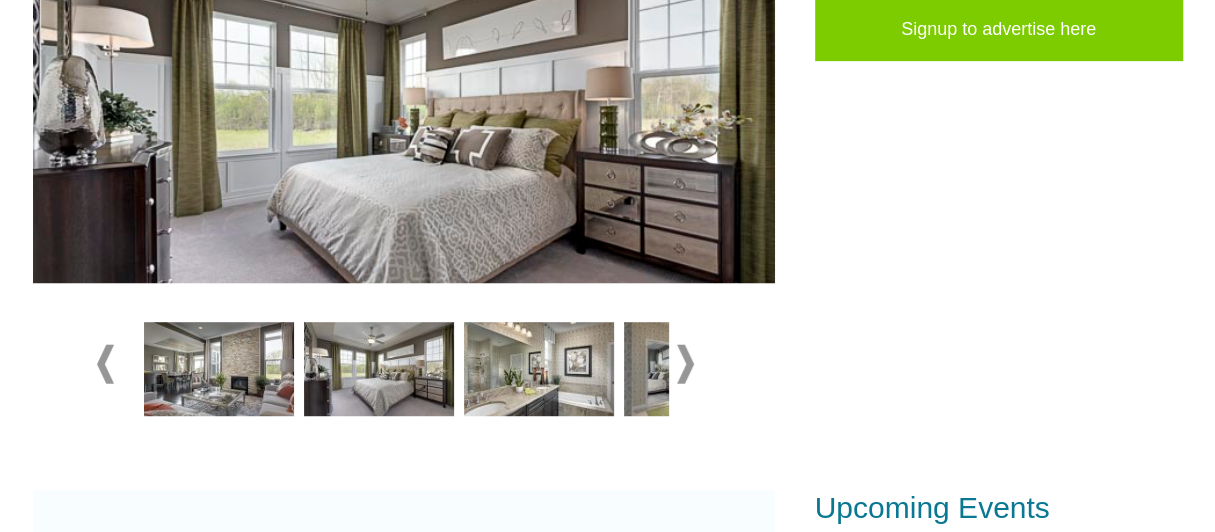 click at bounding box center (539, 369) 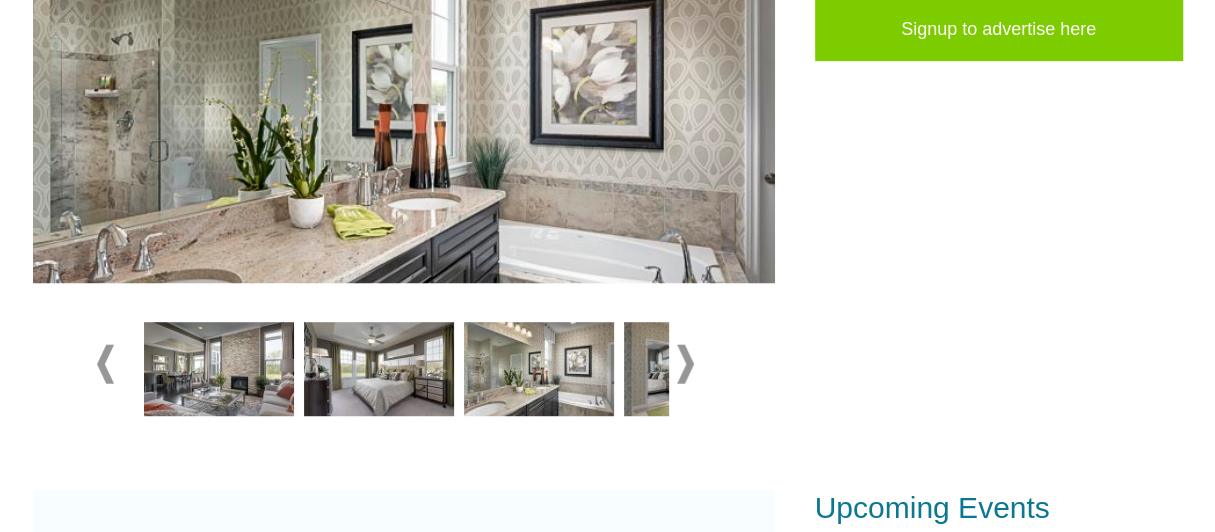 click at bounding box center [685, 363] 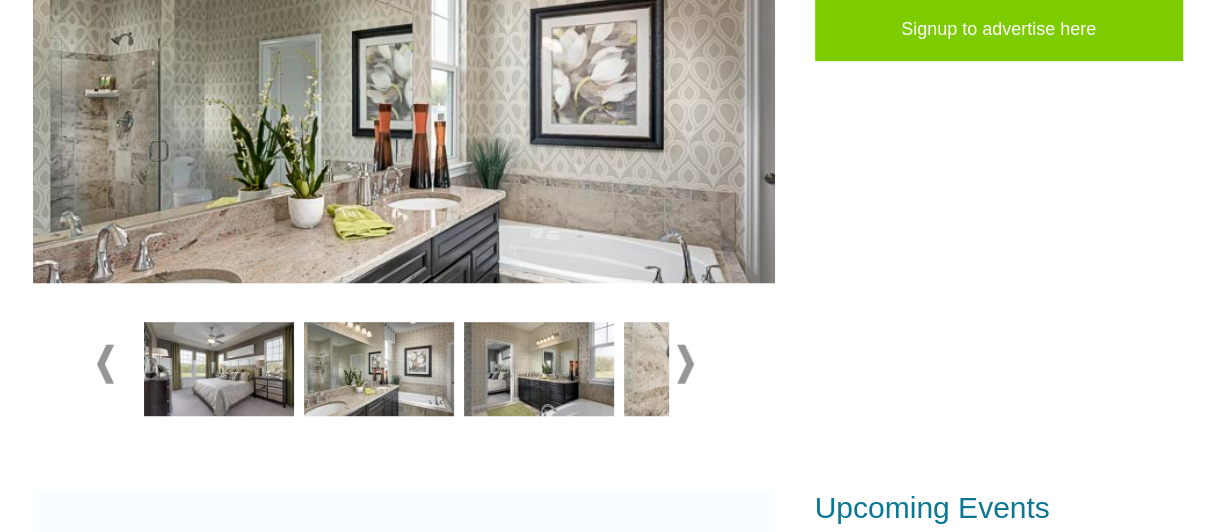 click at bounding box center (539, 369) 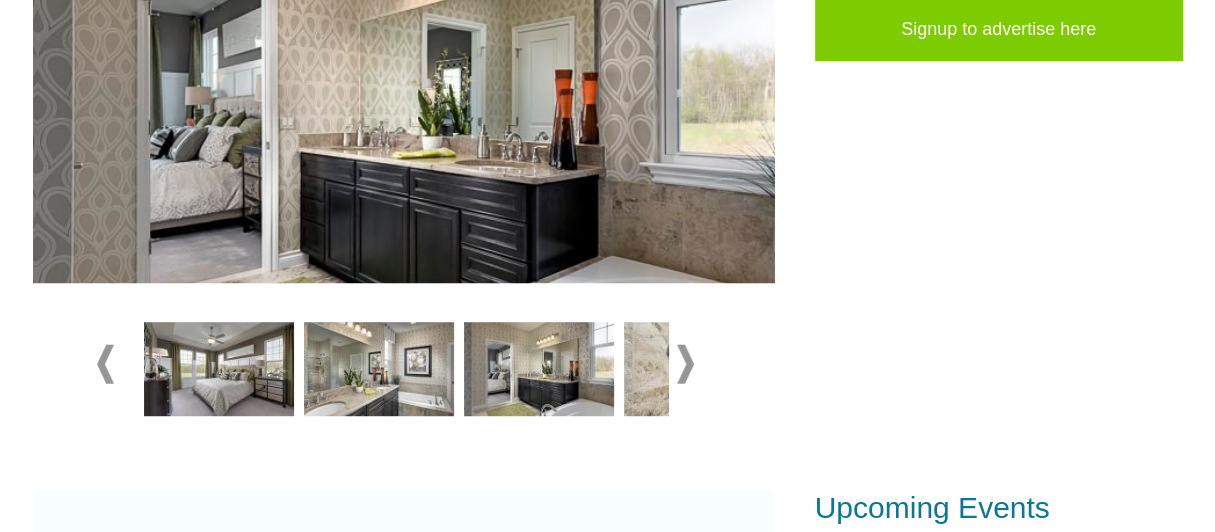 click at bounding box center [685, 363] 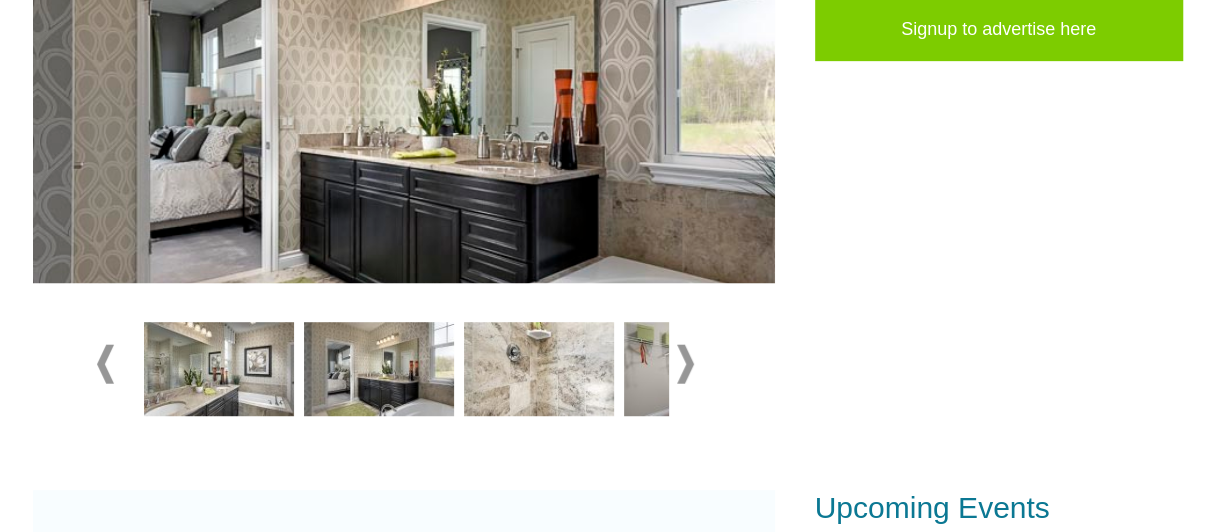 click at bounding box center (539, 369) 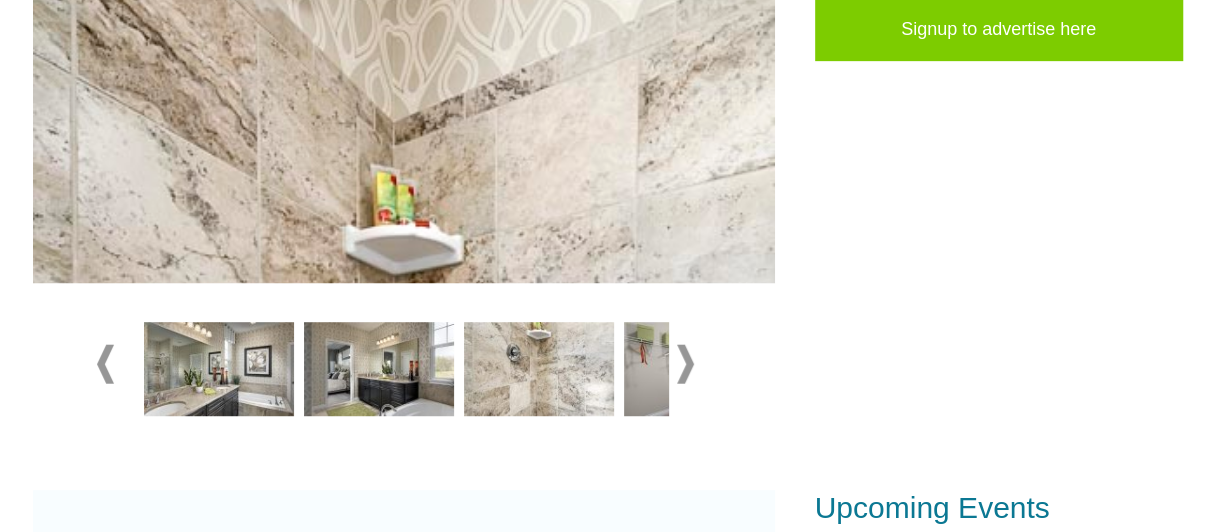 click at bounding box center [685, 363] 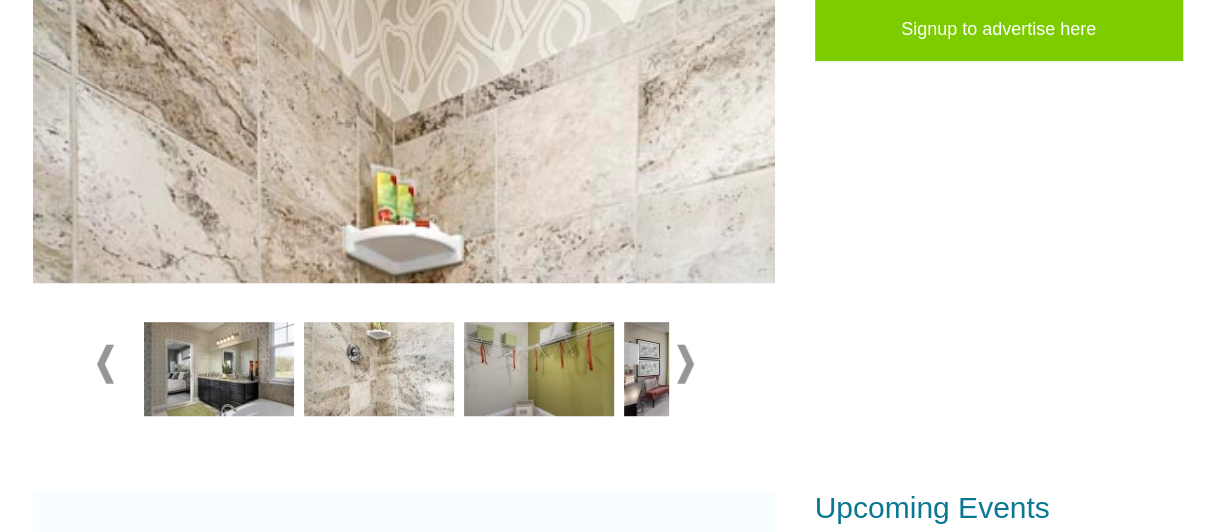 click at bounding box center [539, 369] 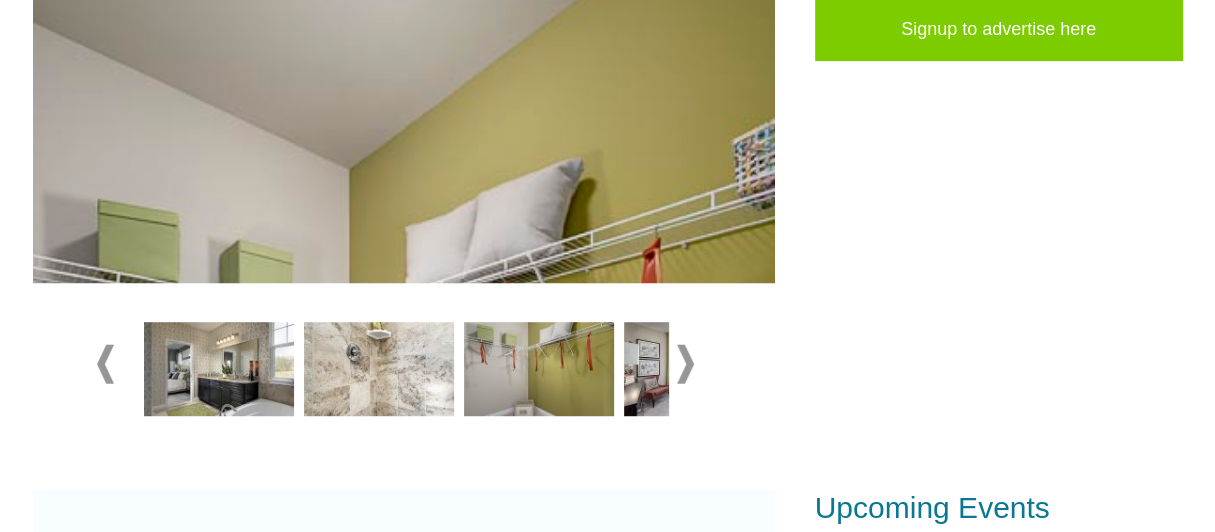 click at bounding box center [685, 363] 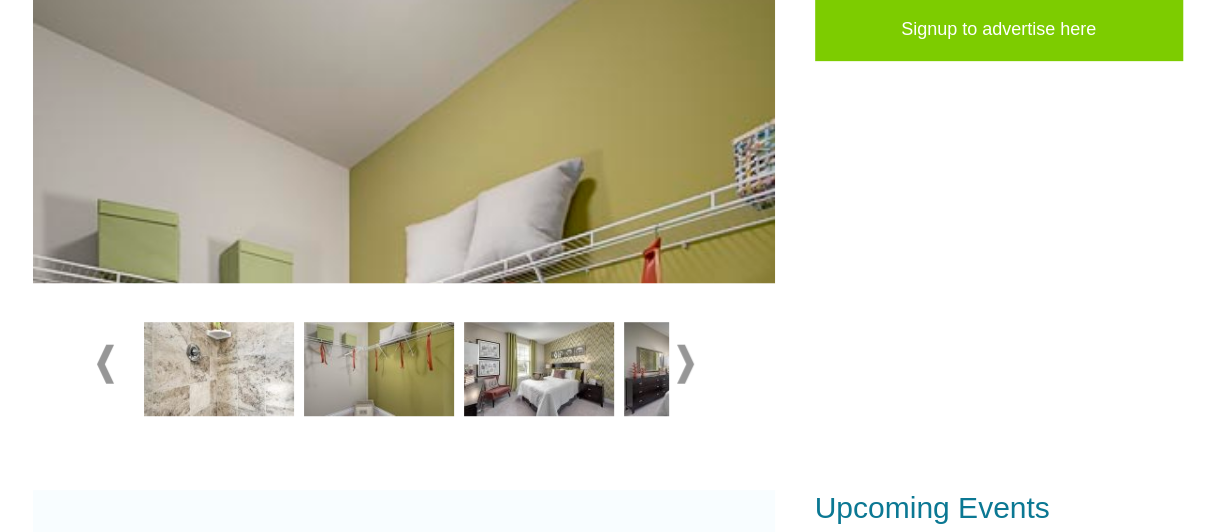 click at bounding box center [539, 369] 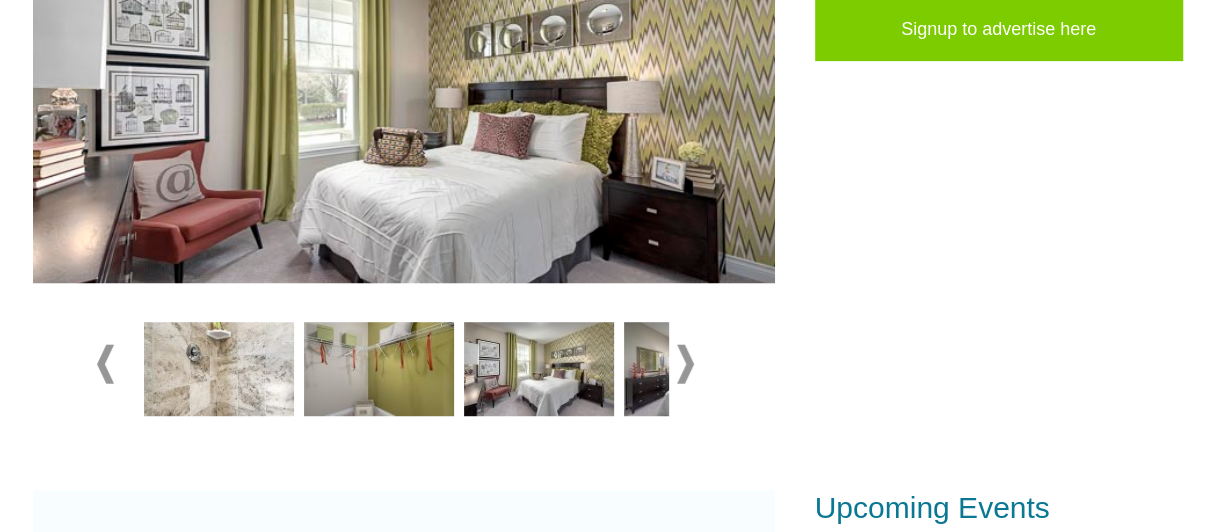 click at bounding box center [685, 363] 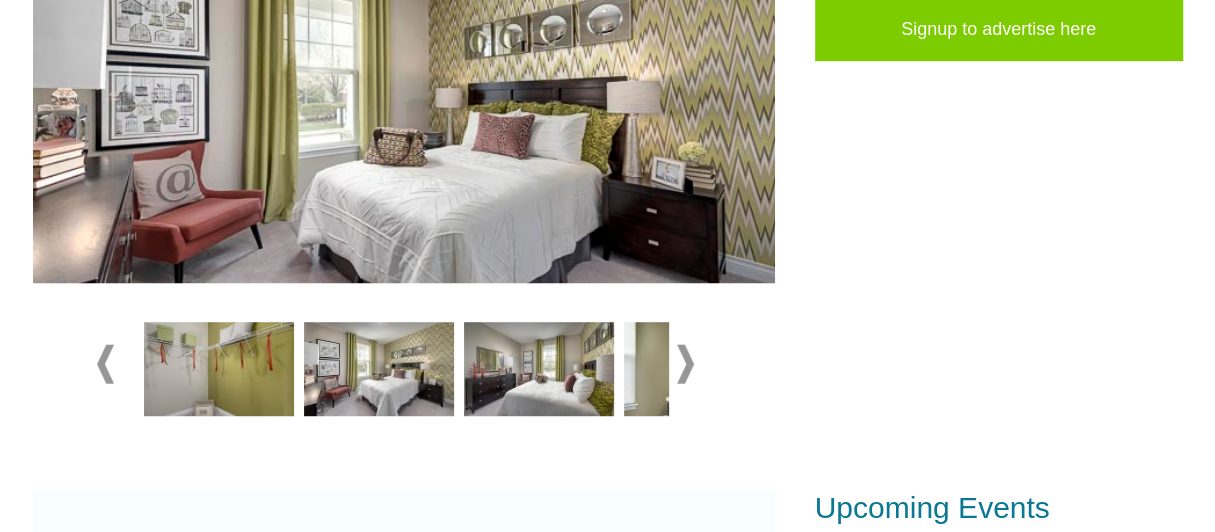 click at bounding box center (539, 369) 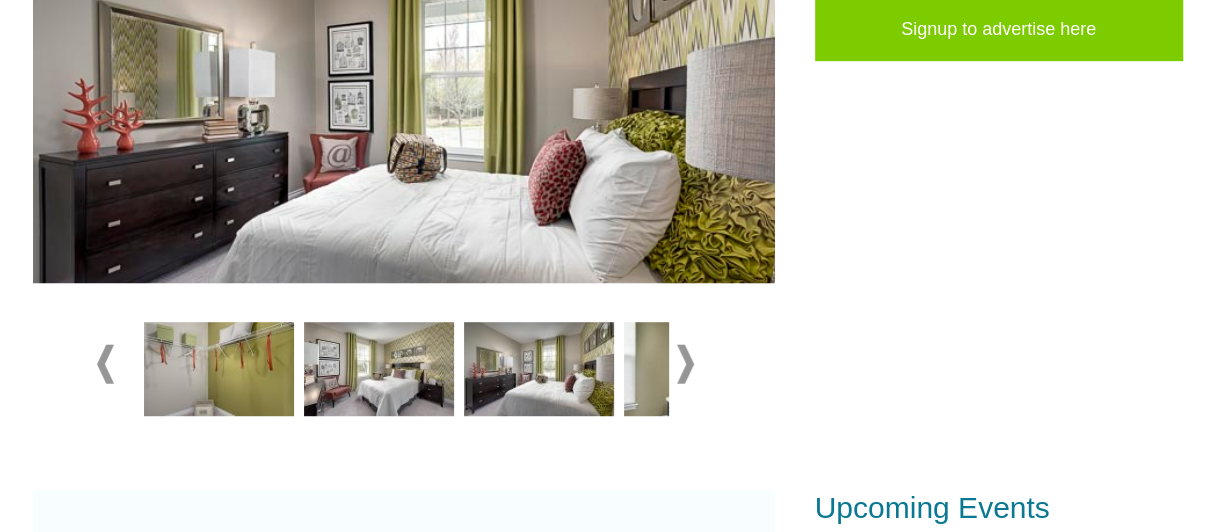 click at bounding box center (685, 363) 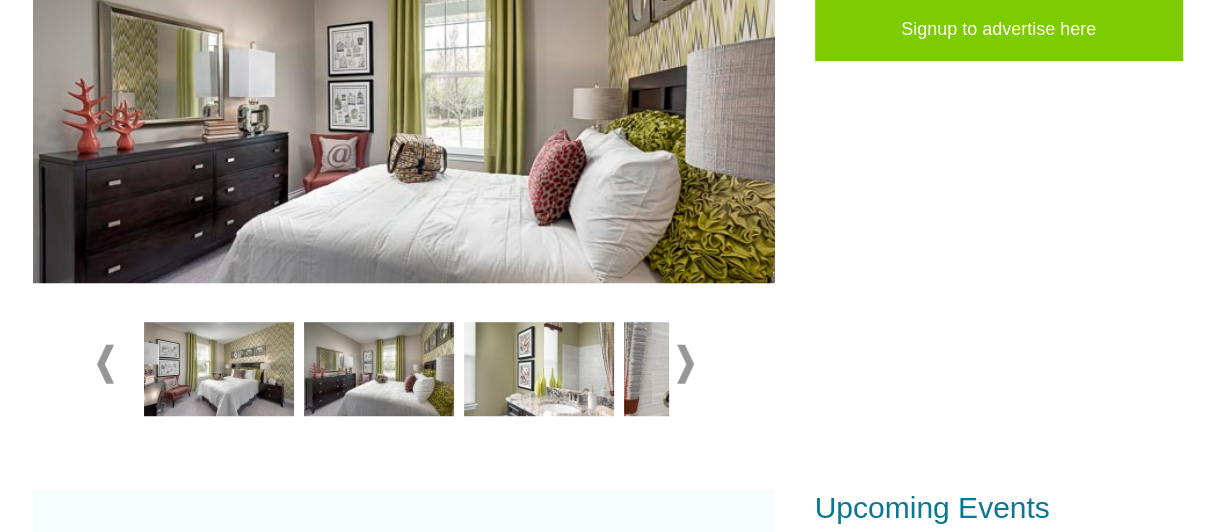 click at bounding box center (539, 369) 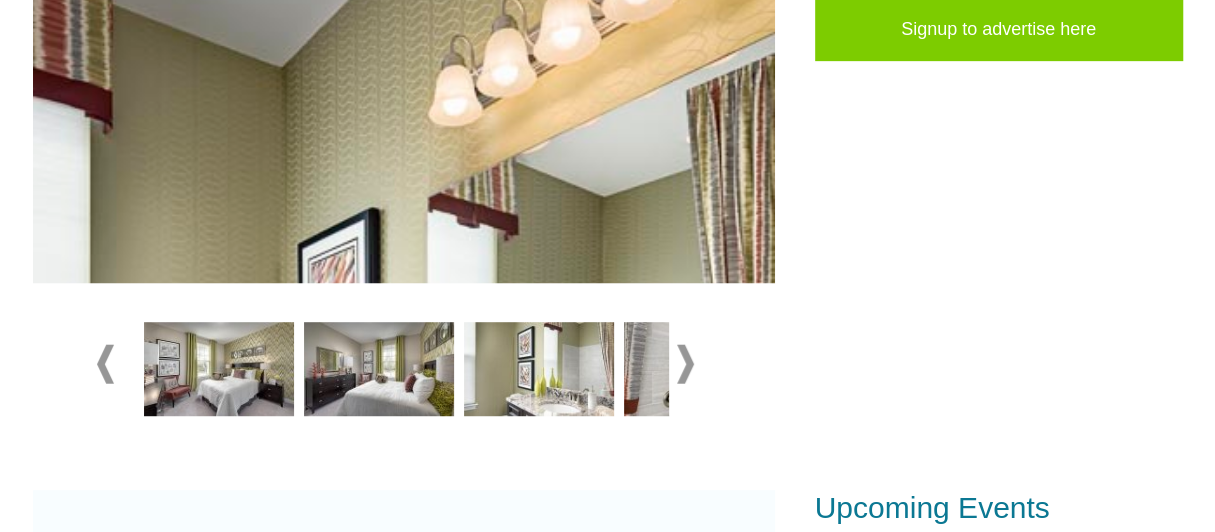 click at bounding box center [685, 363] 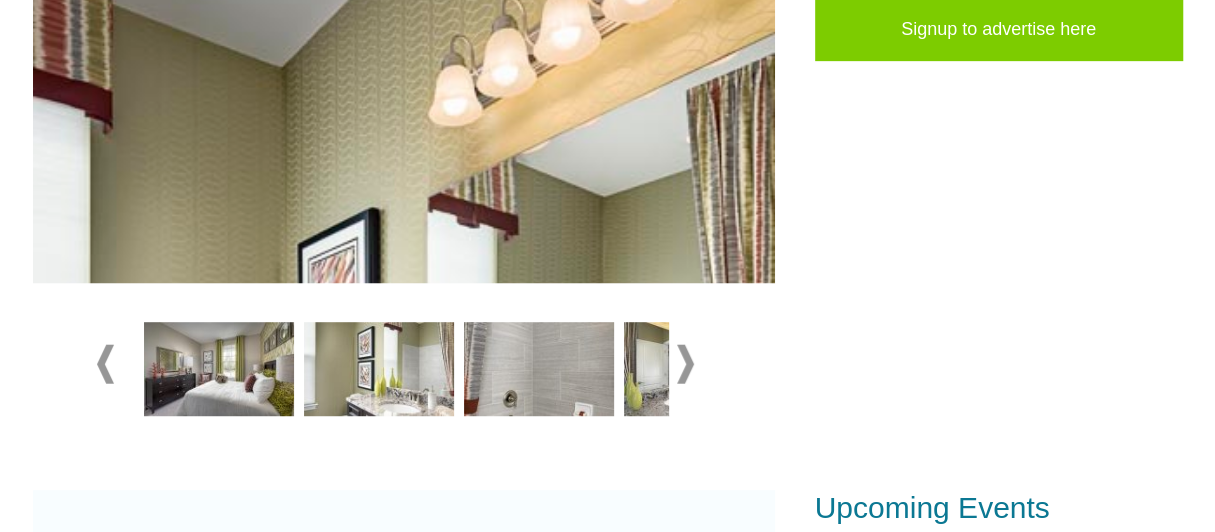 click at bounding box center [539, 369] 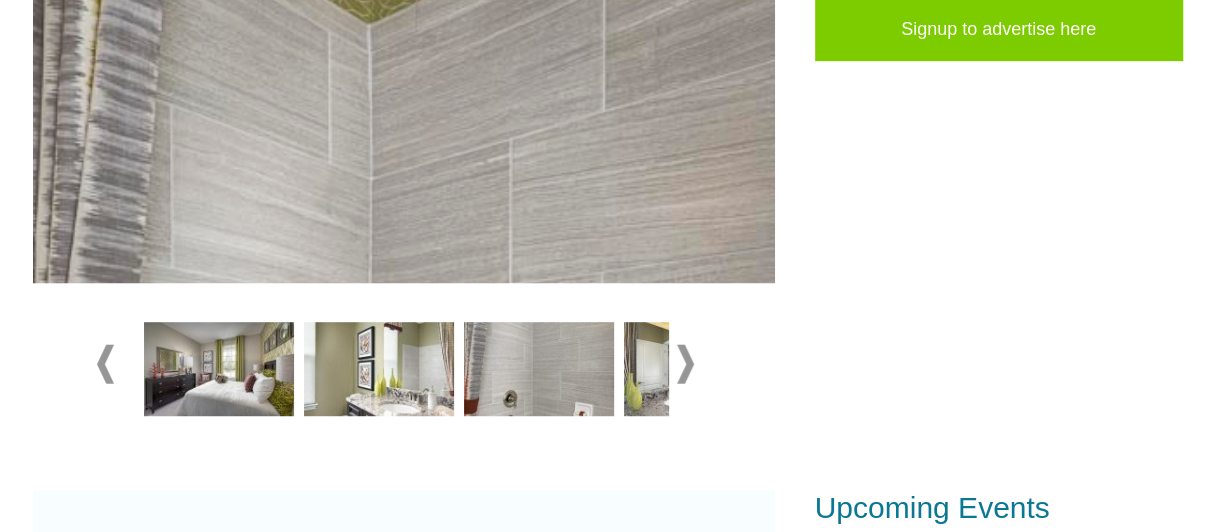 click at bounding box center [685, 363] 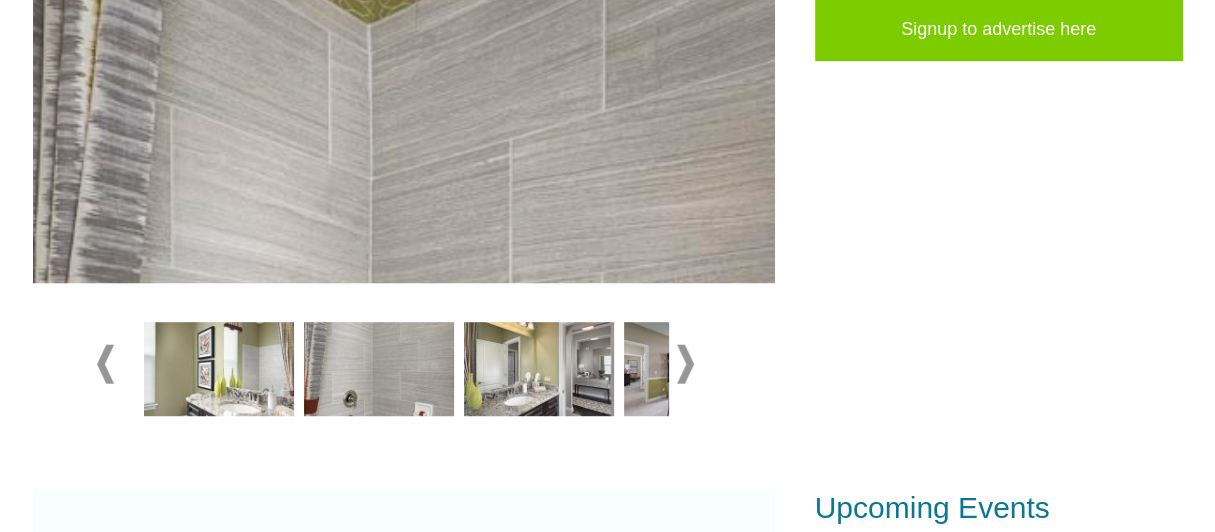 click at bounding box center (539, 369) 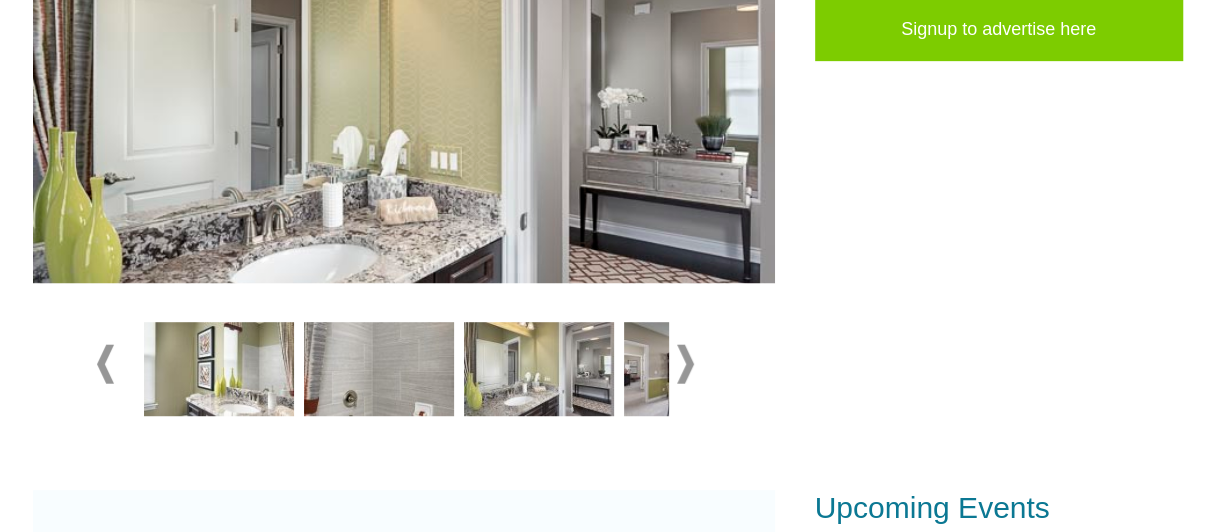 click at bounding box center [685, 363] 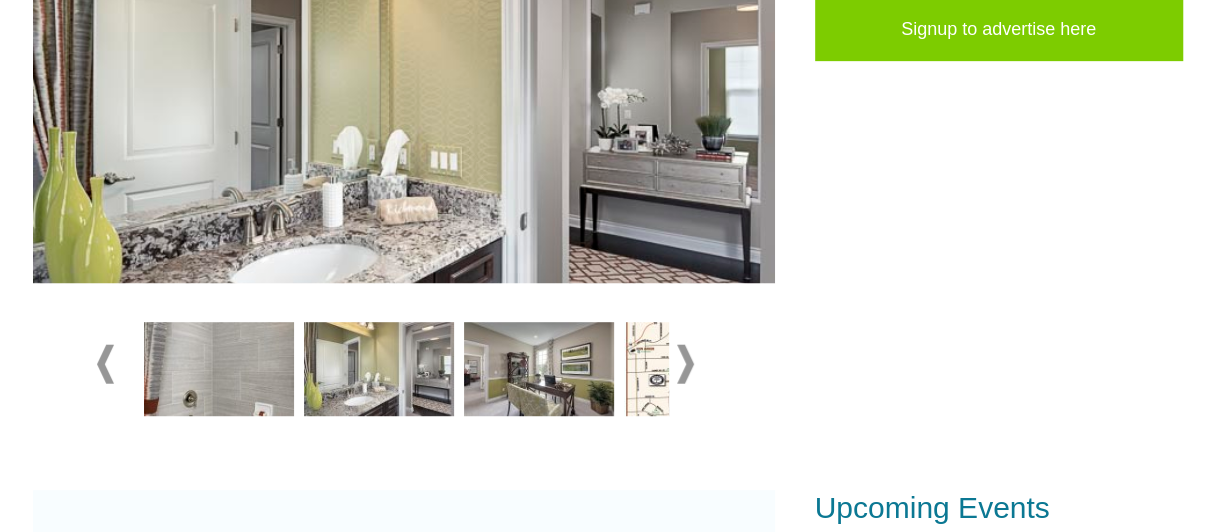 click at bounding box center (539, 369) 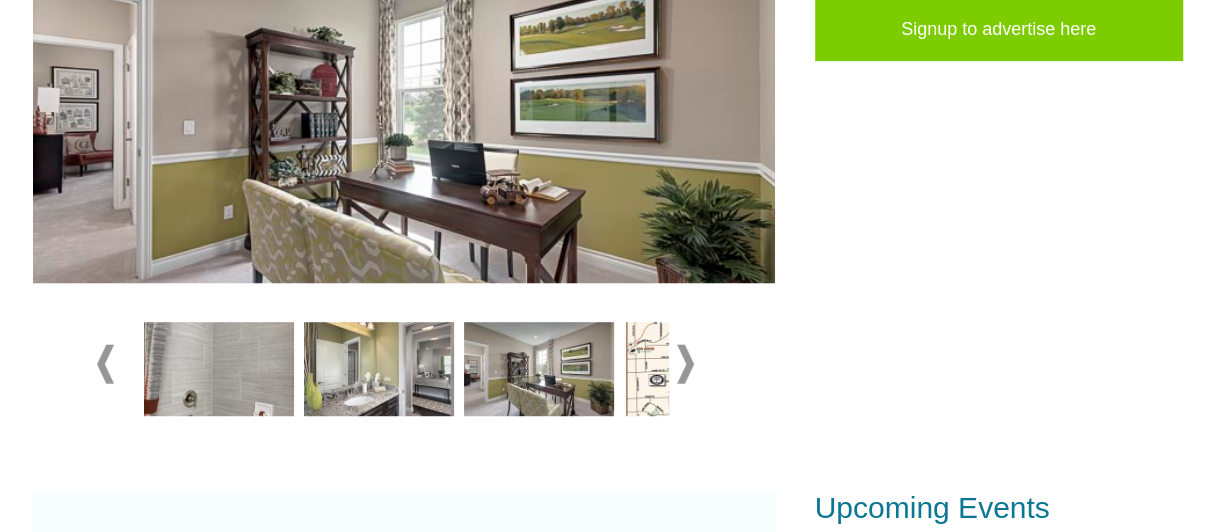 click at bounding box center [685, 363] 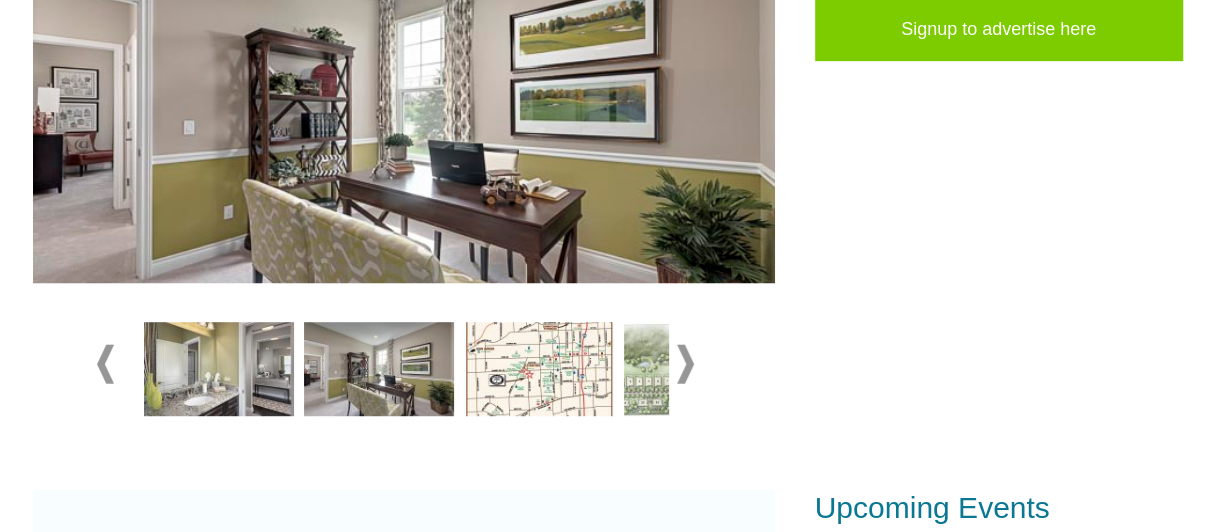 click at bounding box center (685, 363) 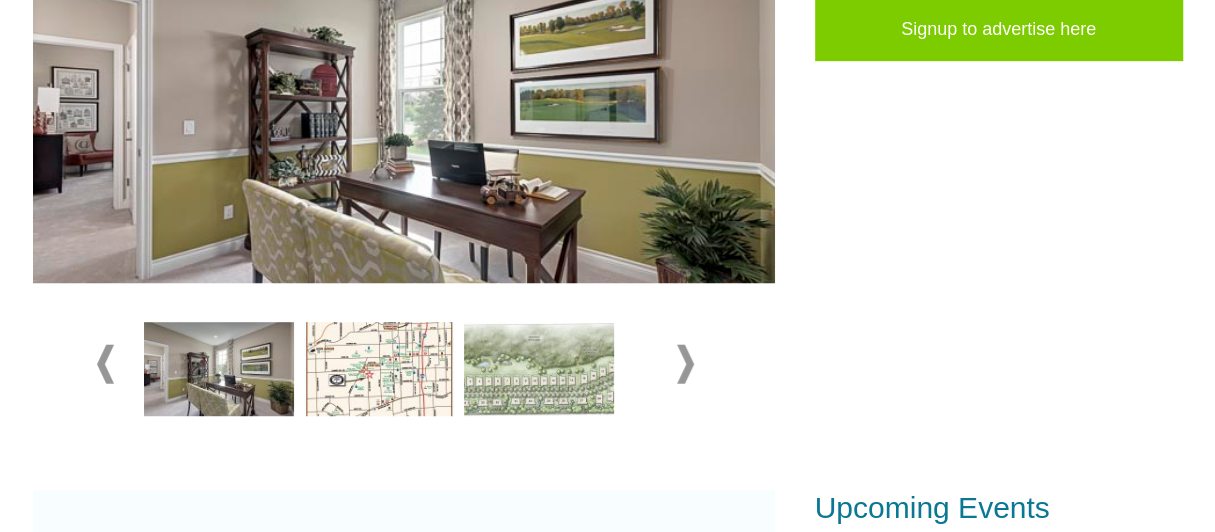 click at bounding box center [539, 369] 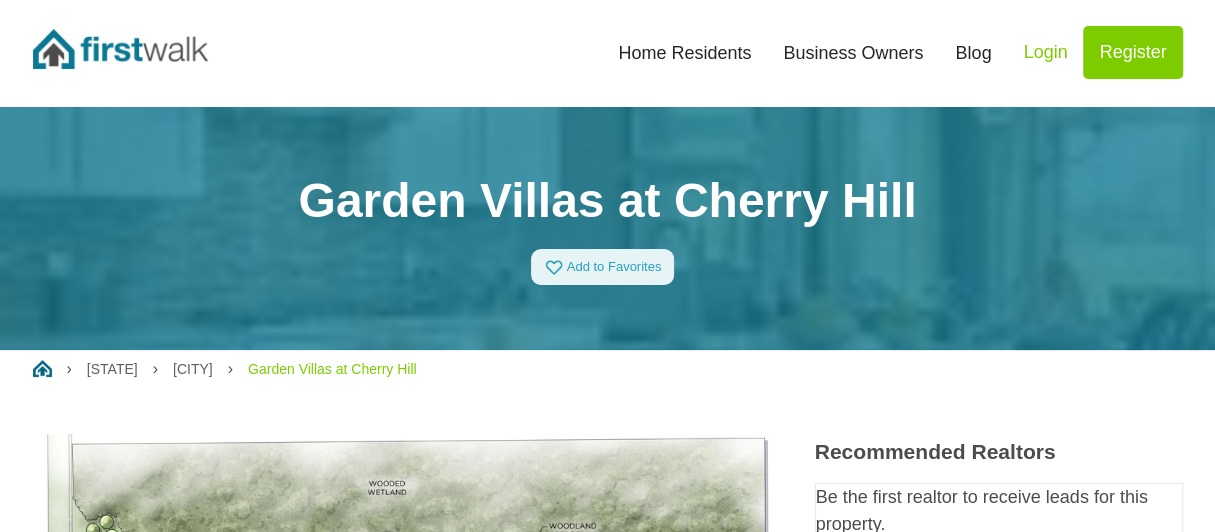 scroll, scrollTop: 0, scrollLeft: 0, axis: both 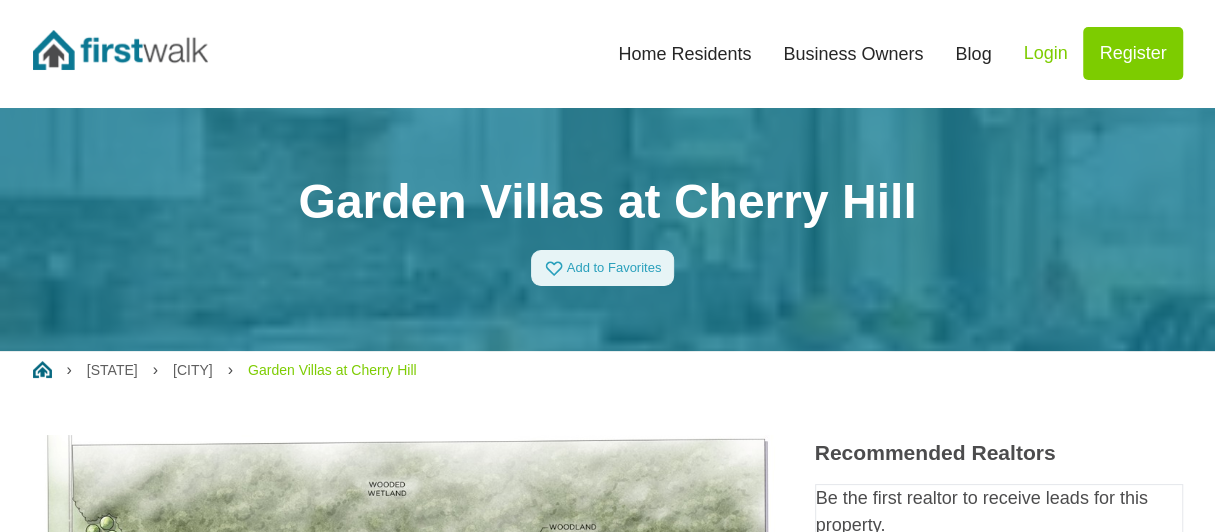 click on "Home Residents" at bounding box center [684, 54] 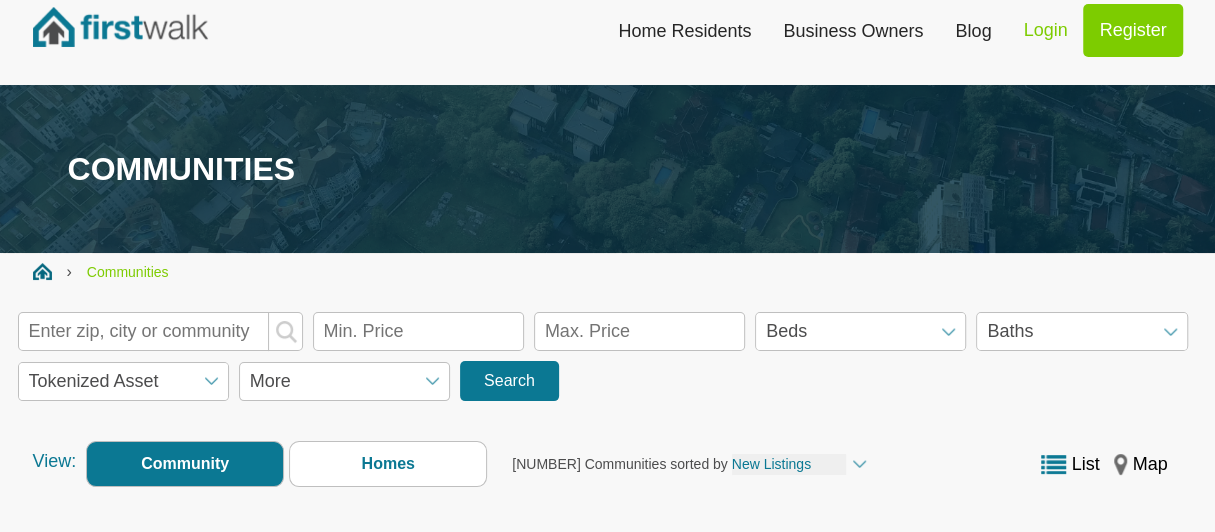scroll, scrollTop: 0, scrollLeft: 0, axis: both 